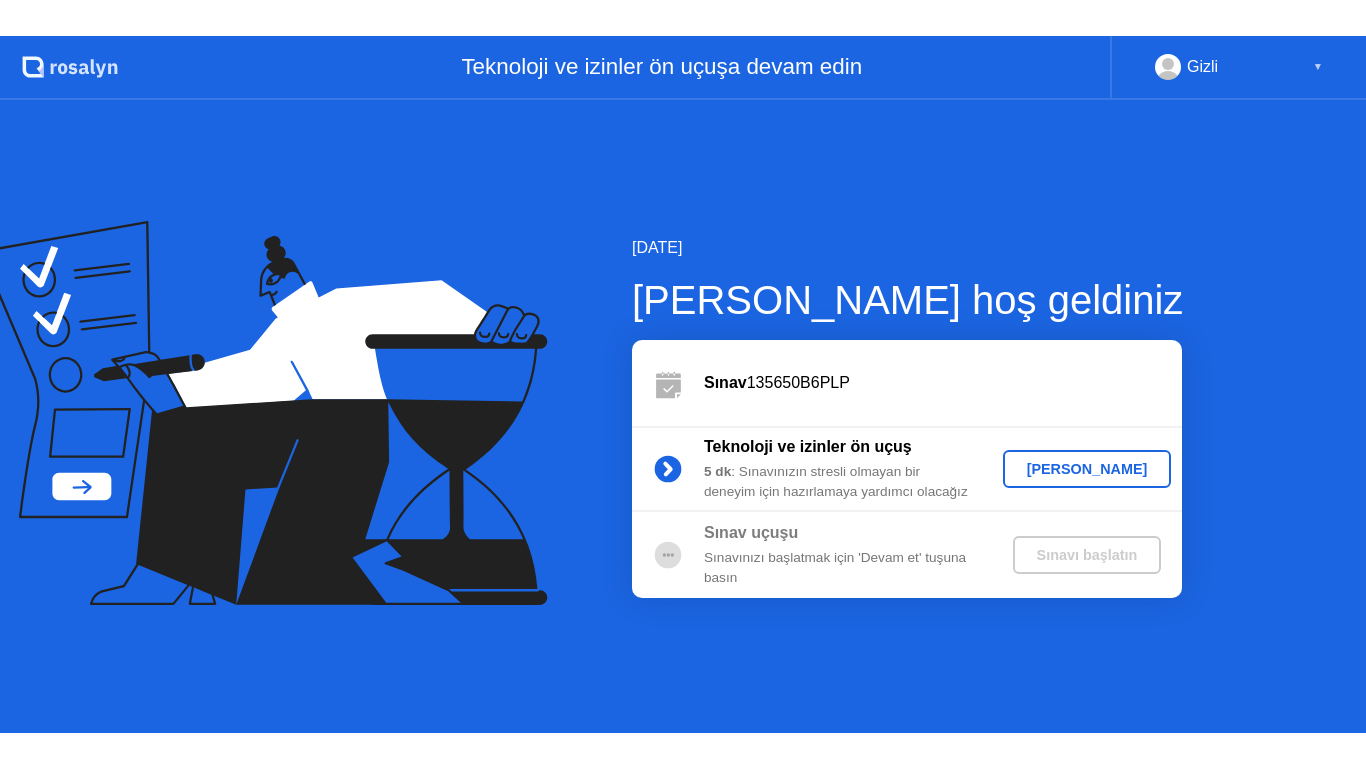 scroll, scrollTop: 0, scrollLeft: 0, axis: both 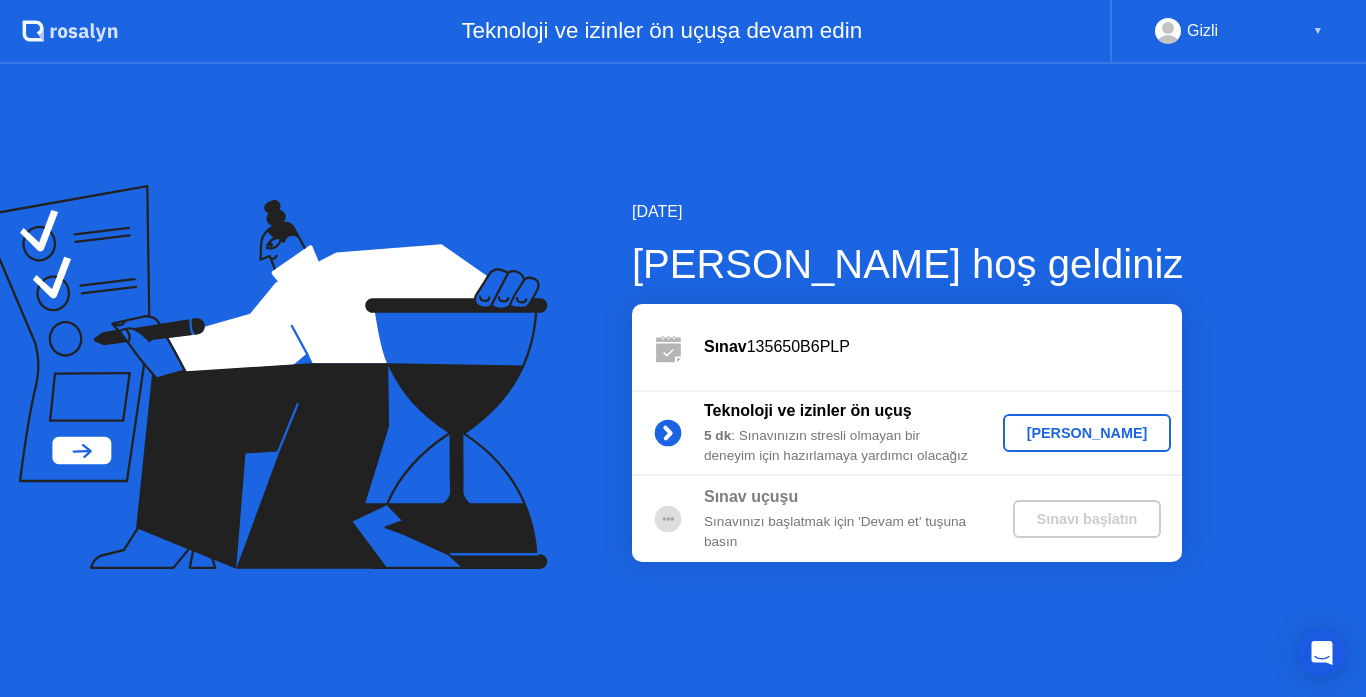 click on "[PERSON_NAME]" 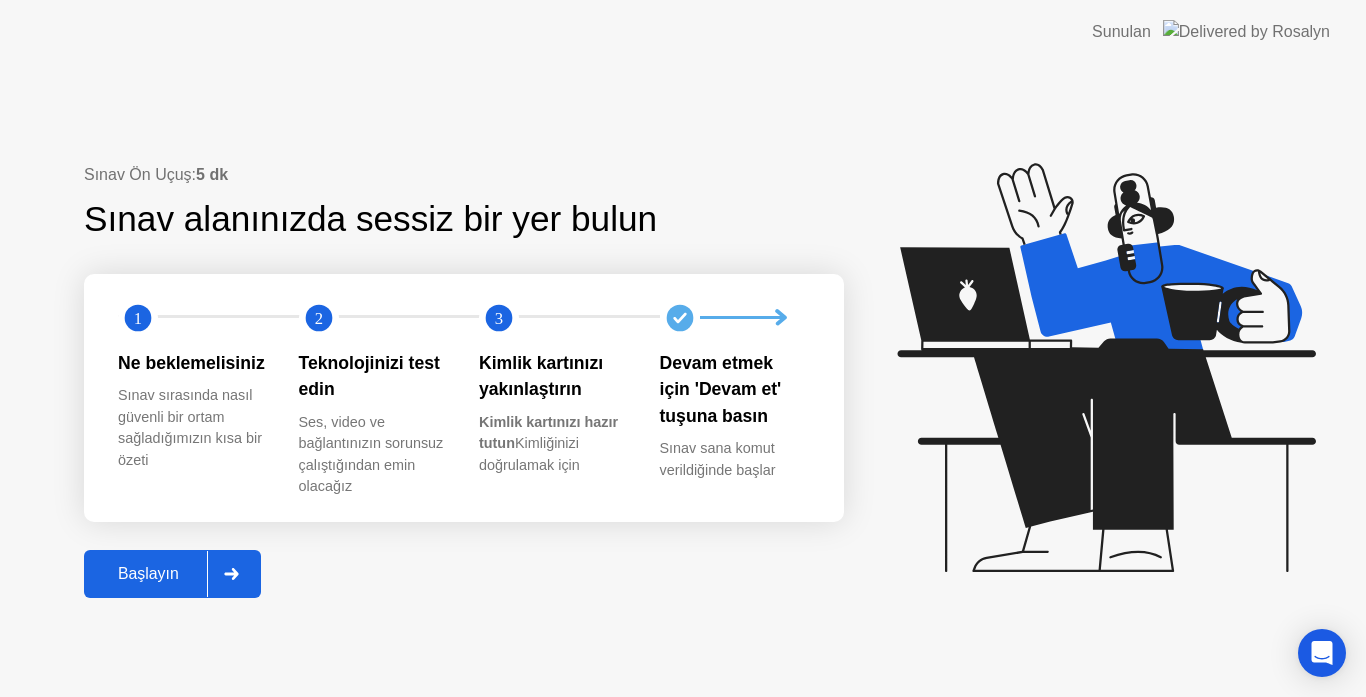 click on "Başlayın" 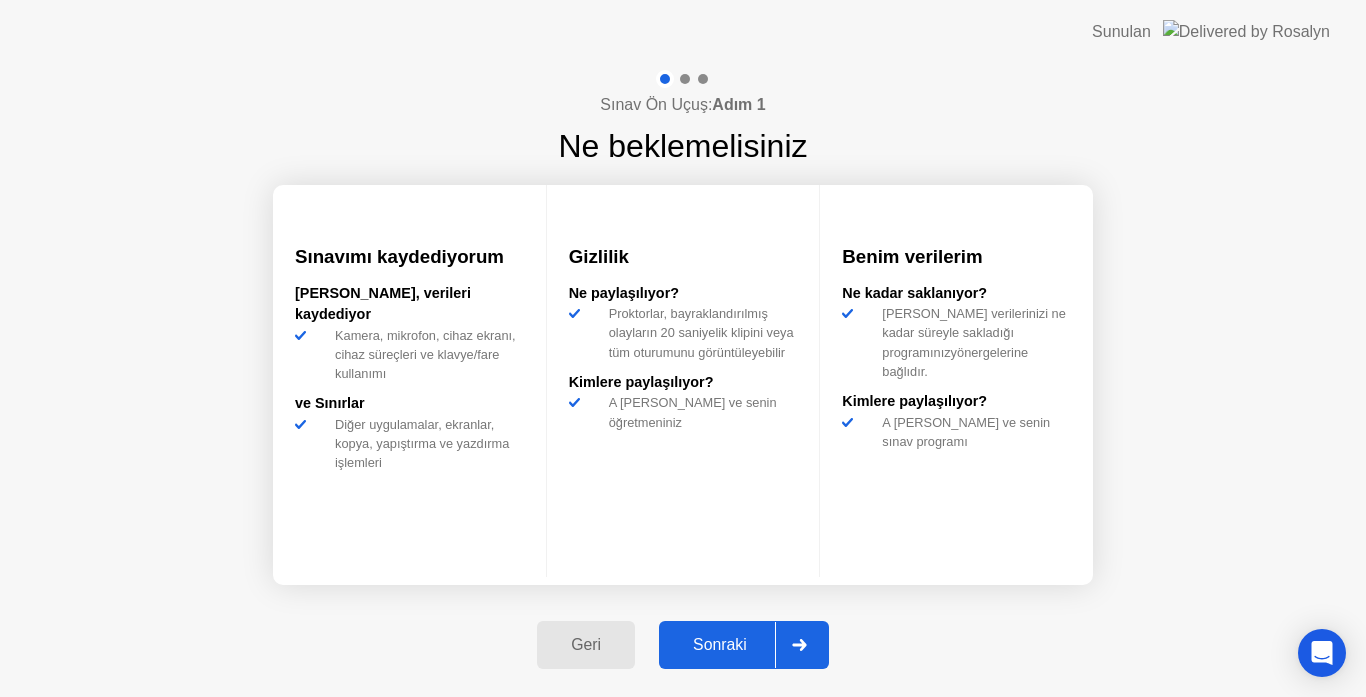 click on "Sonraki" 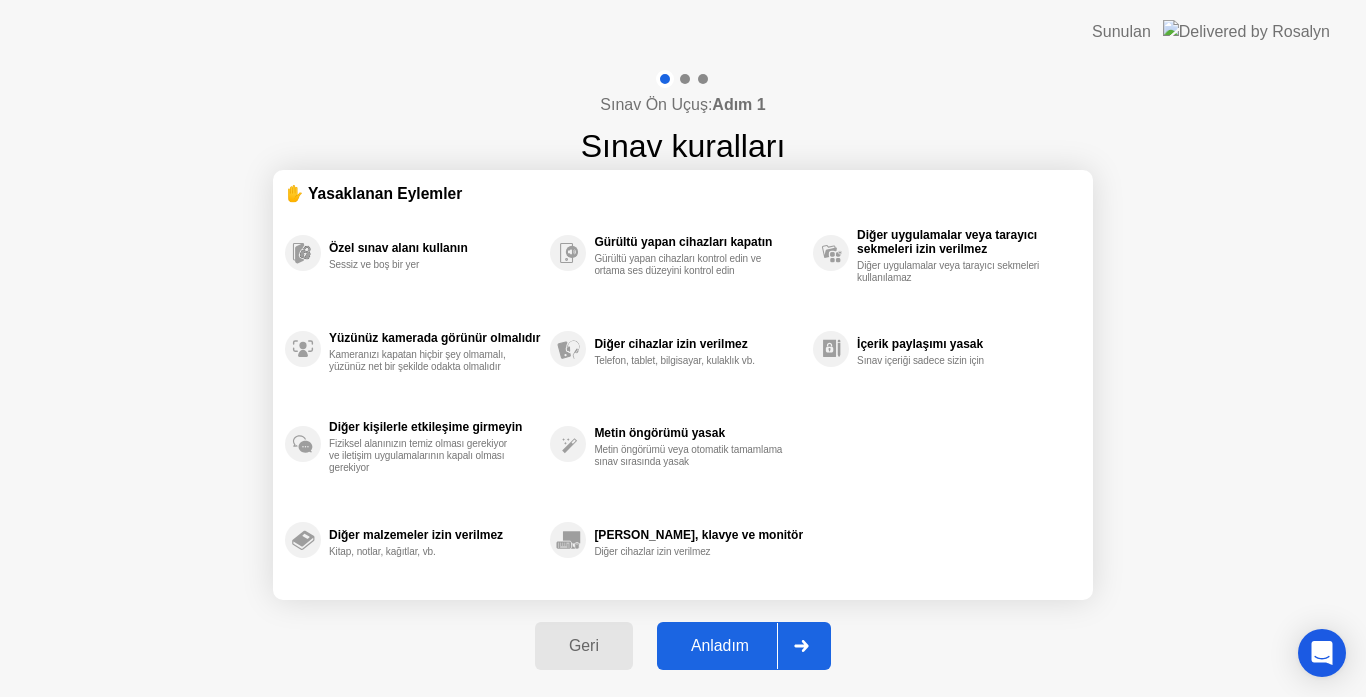 click on "Anladım" 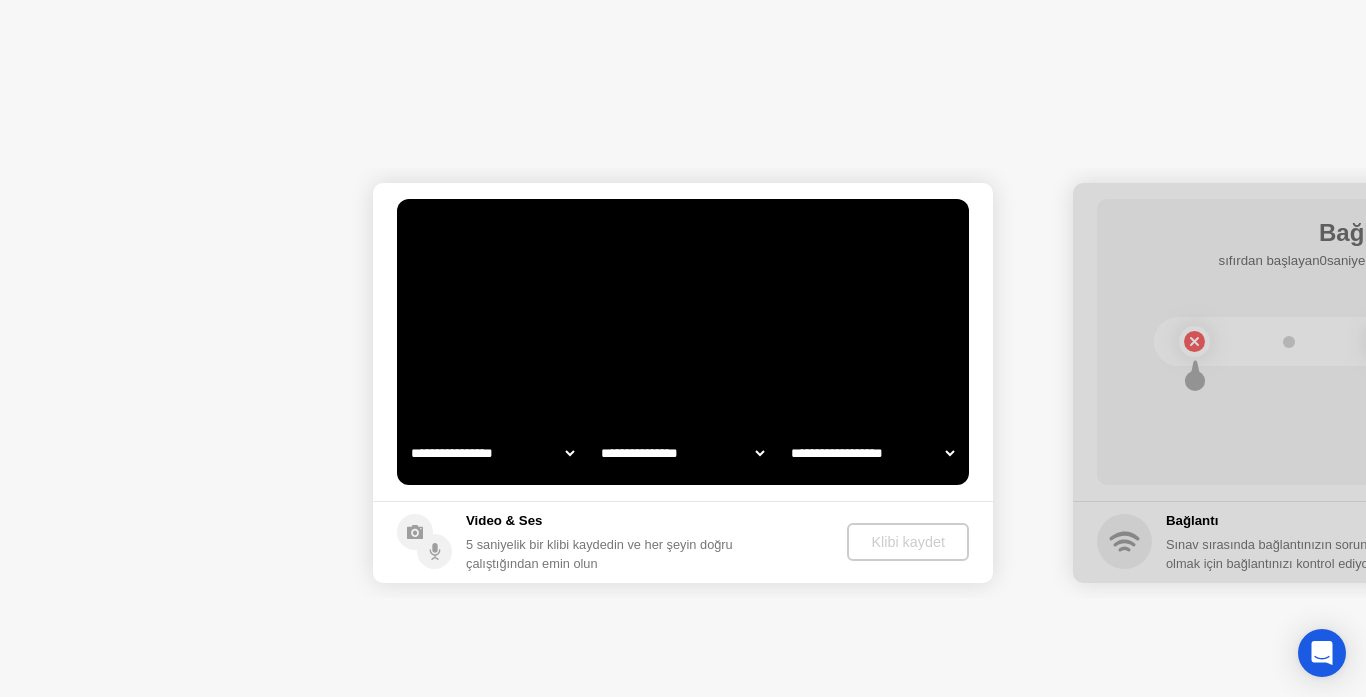 select on "**********" 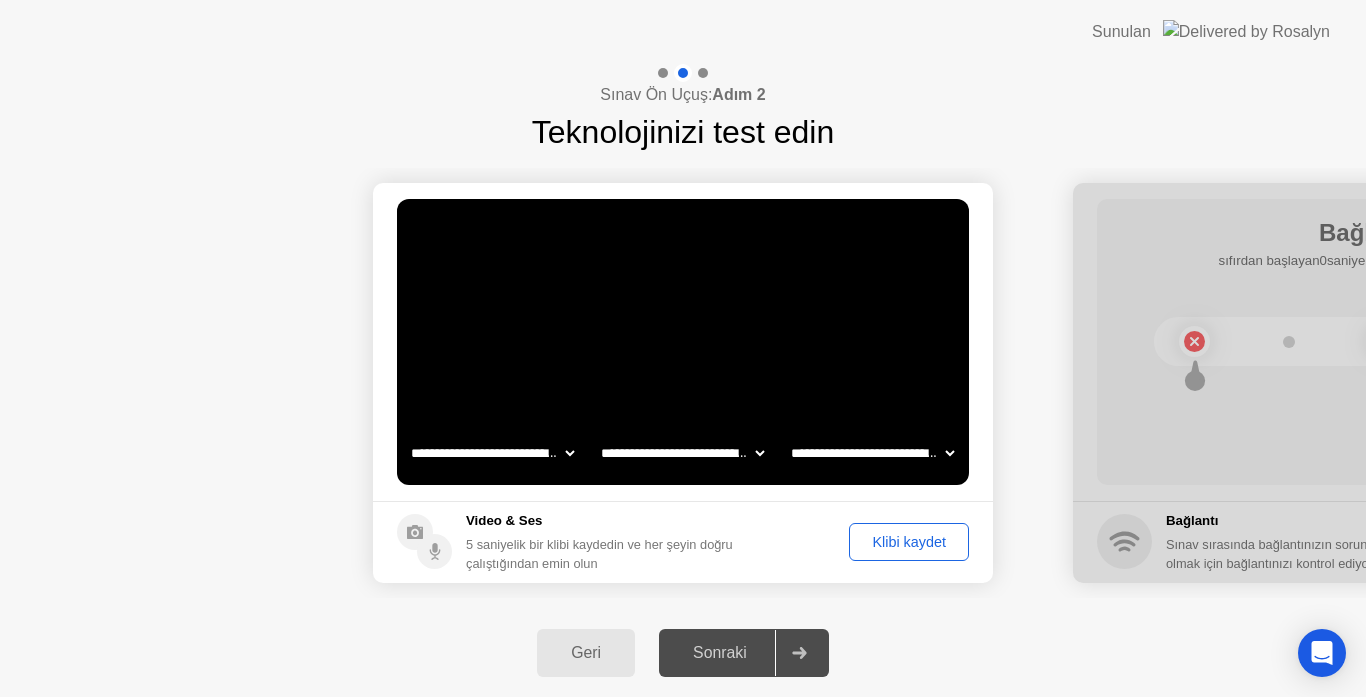click on "**********" 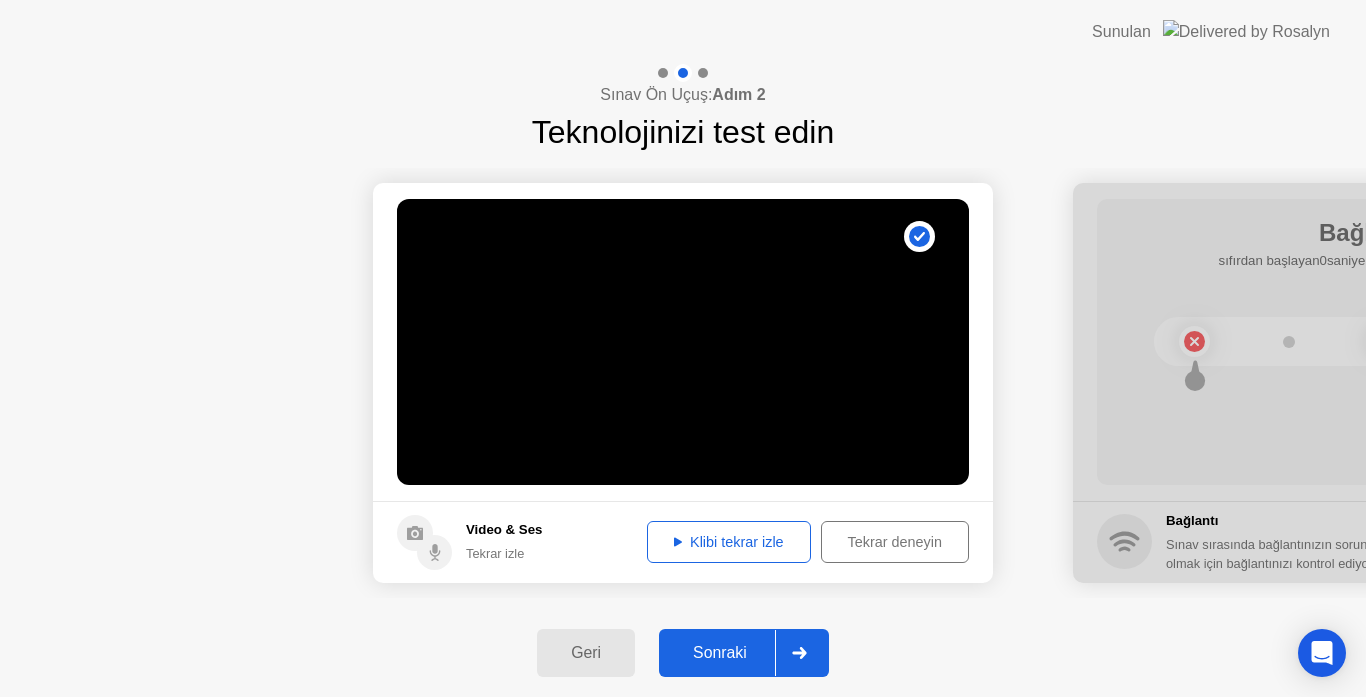 click on "Klibi tekrar izle" 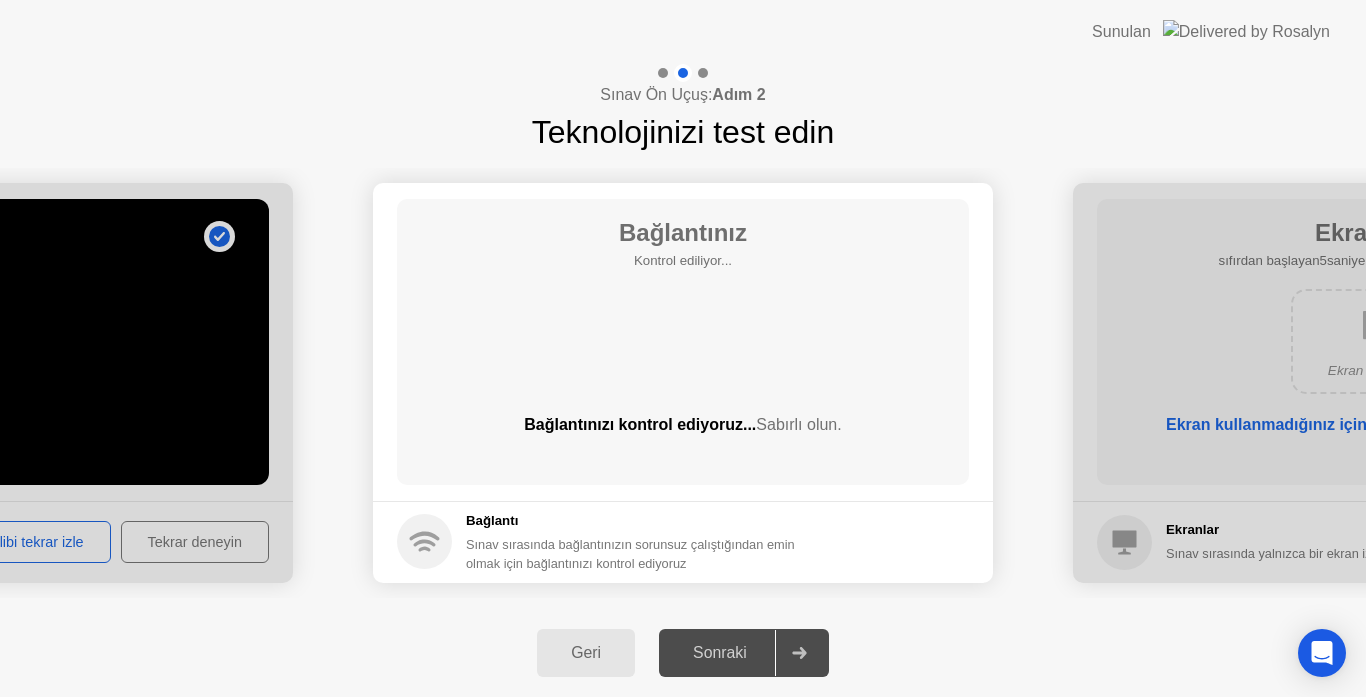 click on "Sonraki" 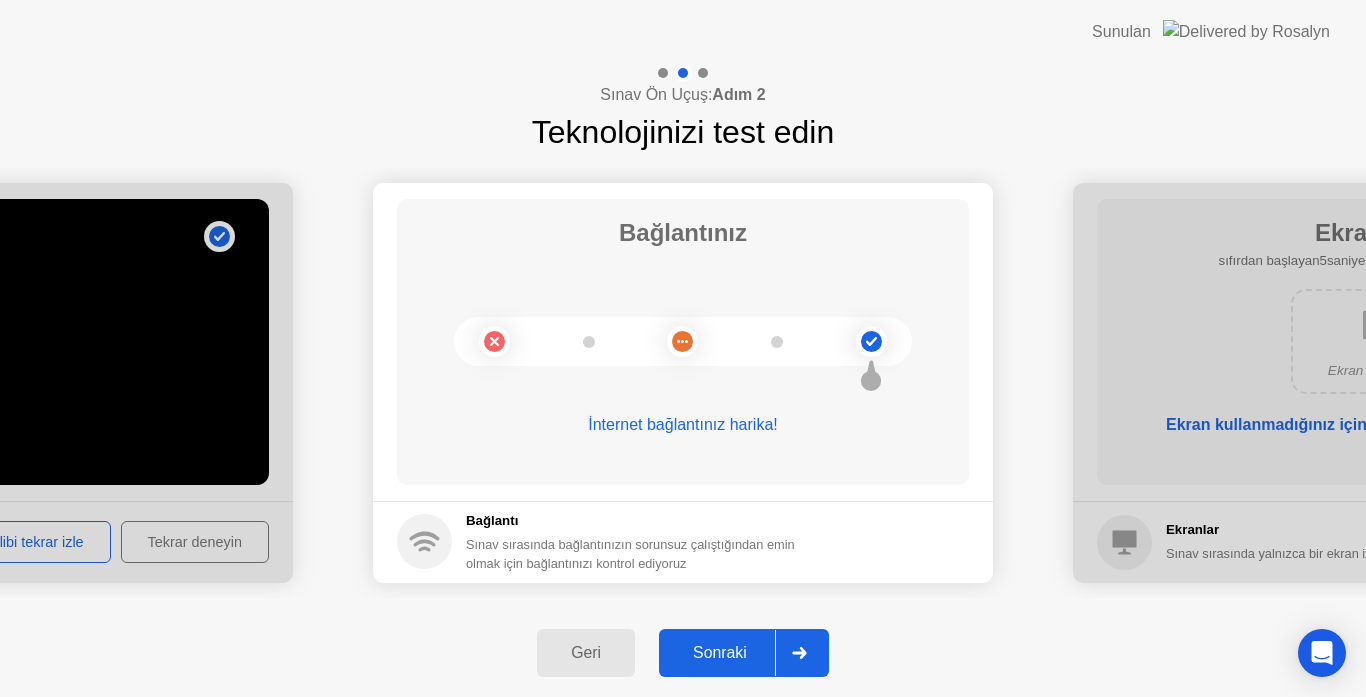click on "Sonraki" 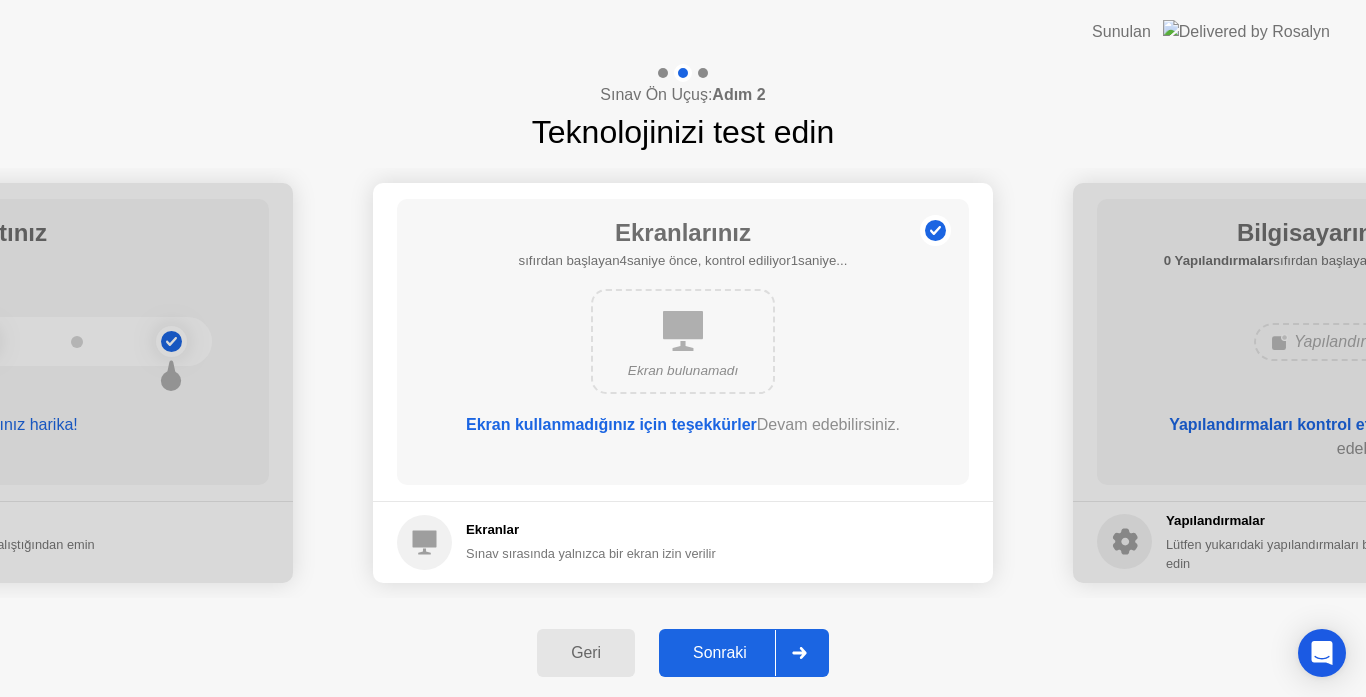 click on "Sonraki" 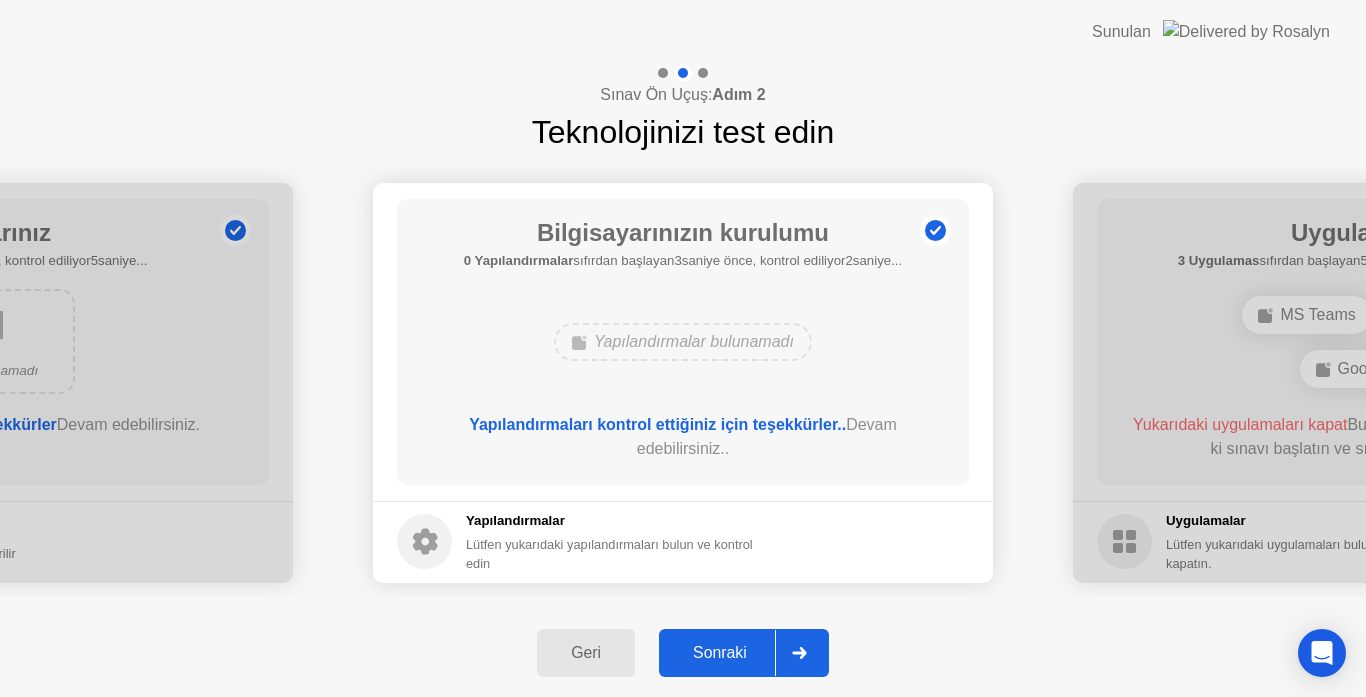 click on "Sonraki" 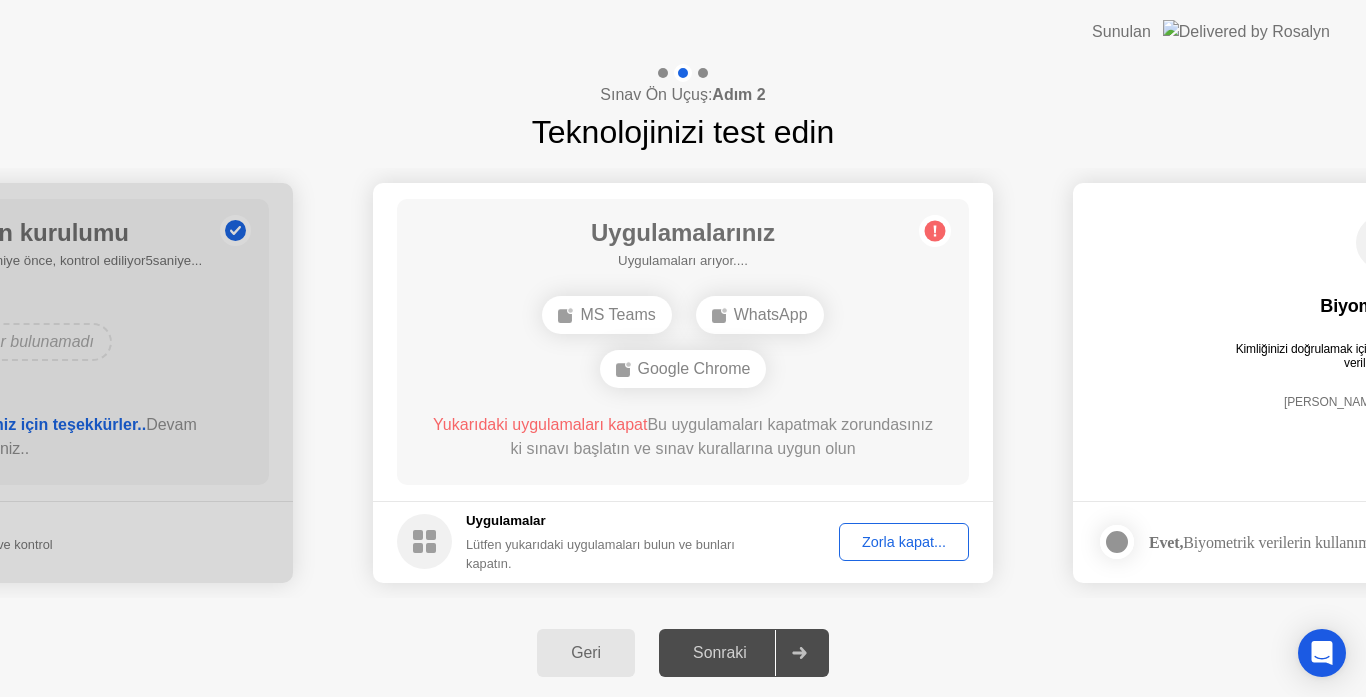 click on "Zorla kapat..." 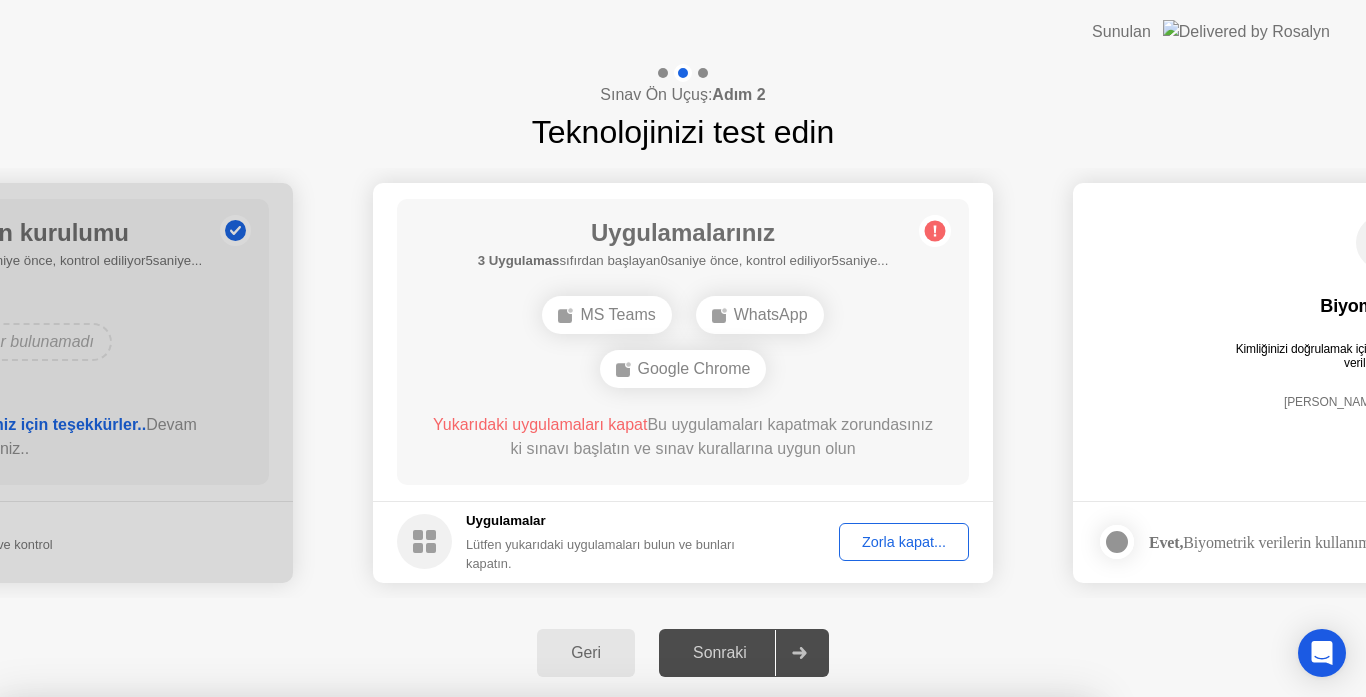 click on "[PERSON_NAME]" at bounding box center (604, 973) 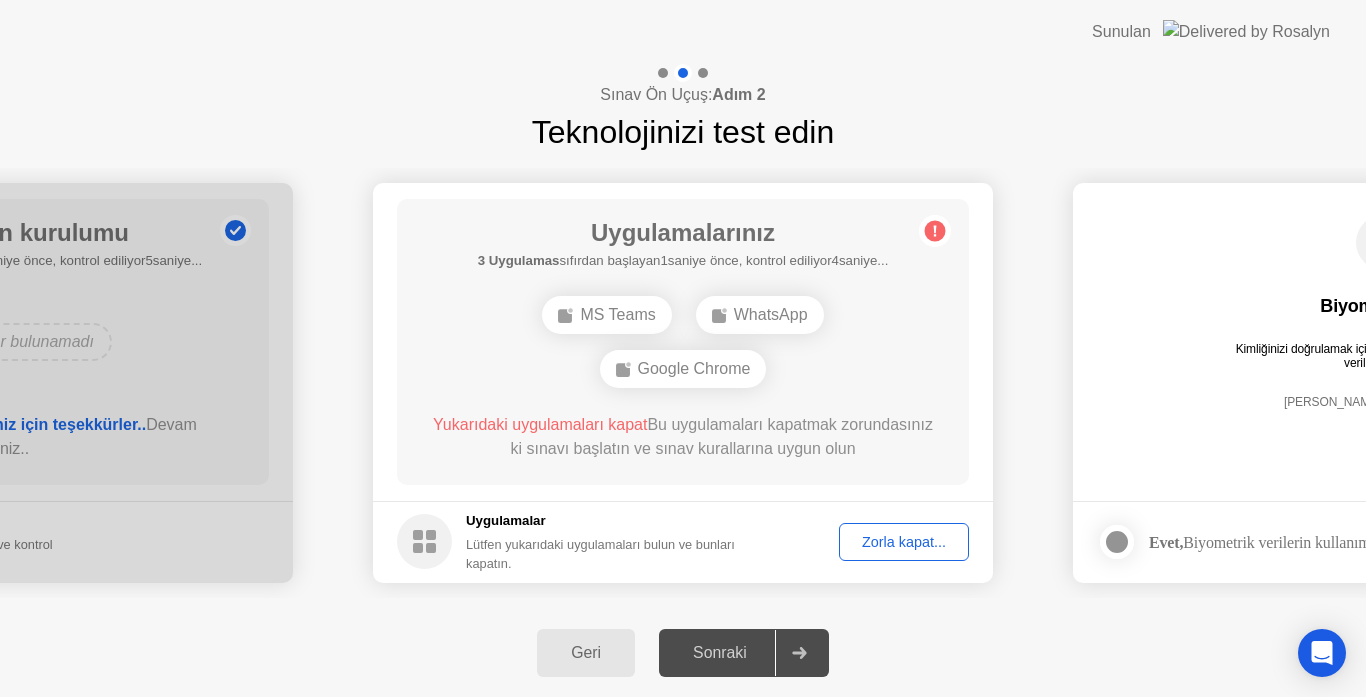 click on "Zorla kapat..." 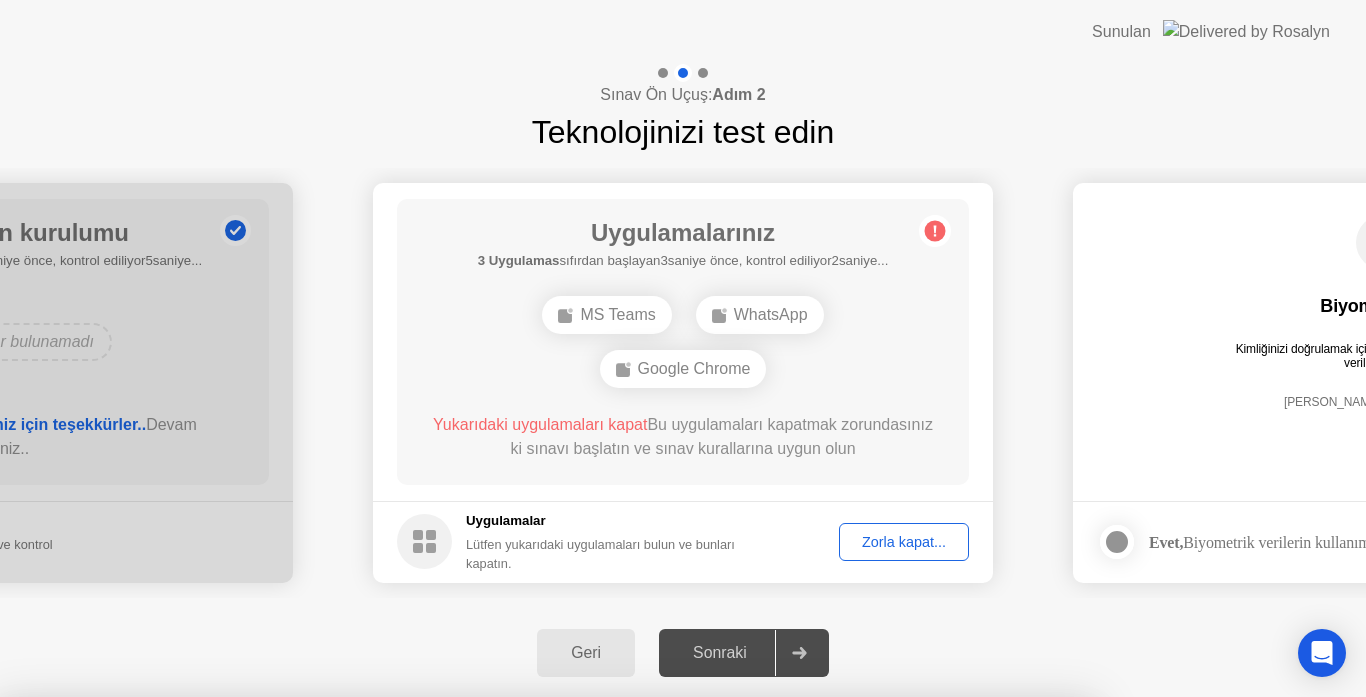 click on "[PERSON_NAME]" at bounding box center (604, 973) 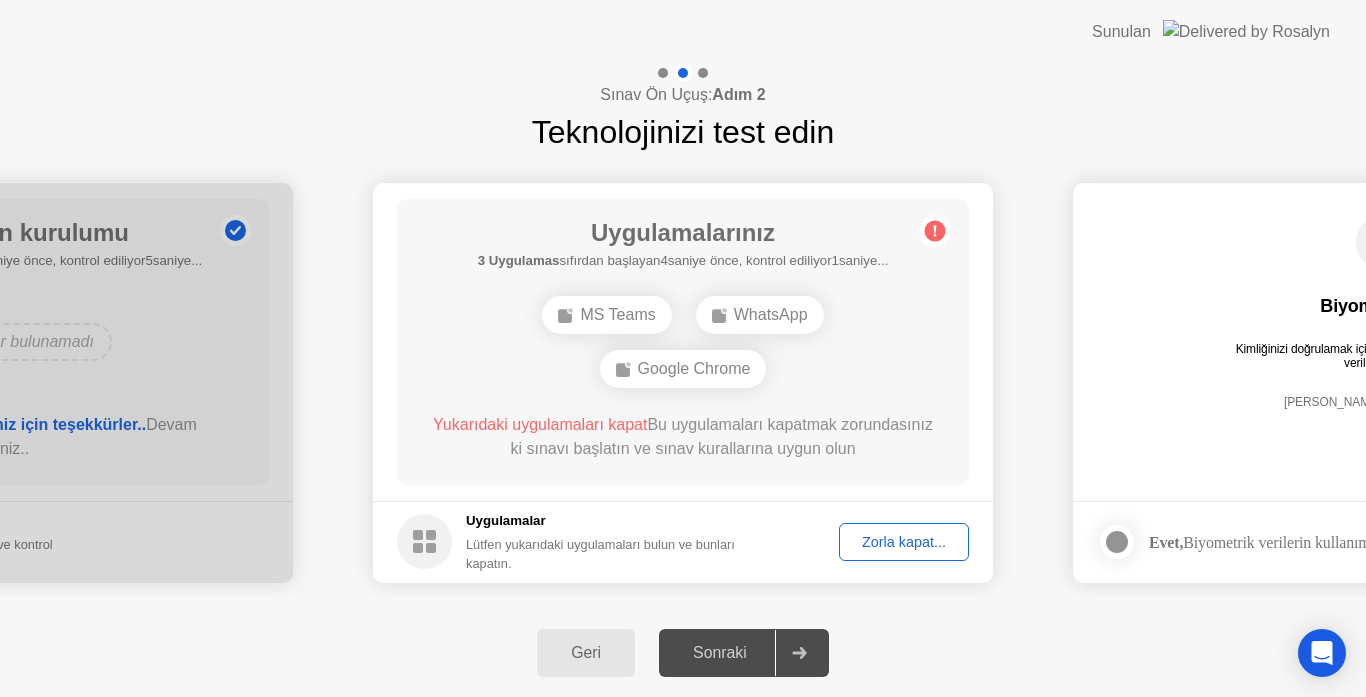 click on "Zorla kapat..." 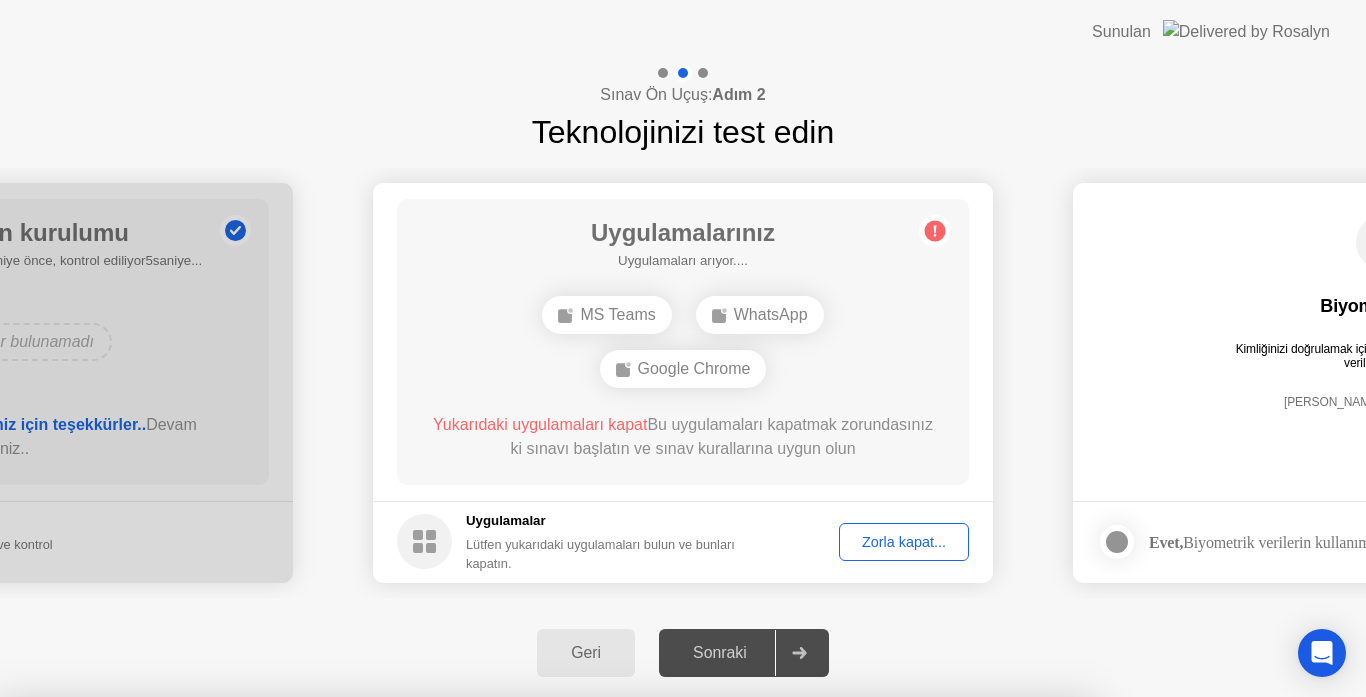 click on "[PERSON_NAME]" at bounding box center (604, 973) 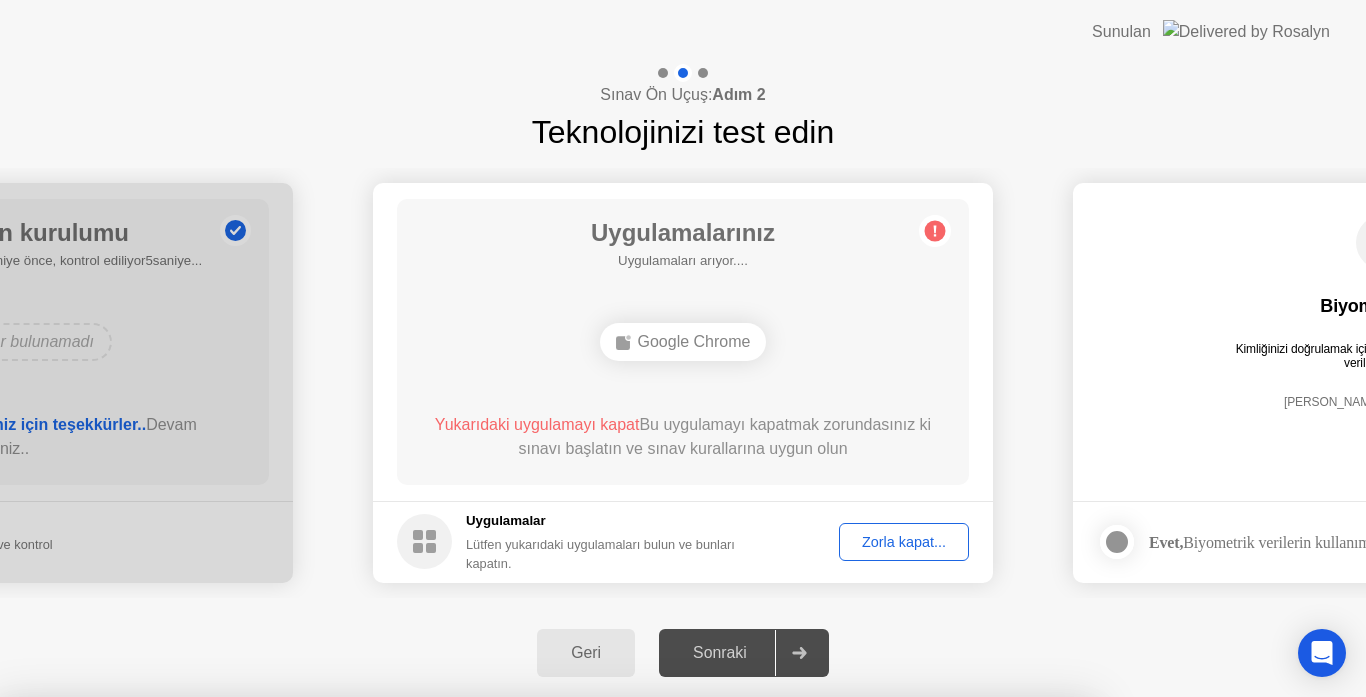 click on "Kapat Daha fazla oku" at bounding box center (546, 935) 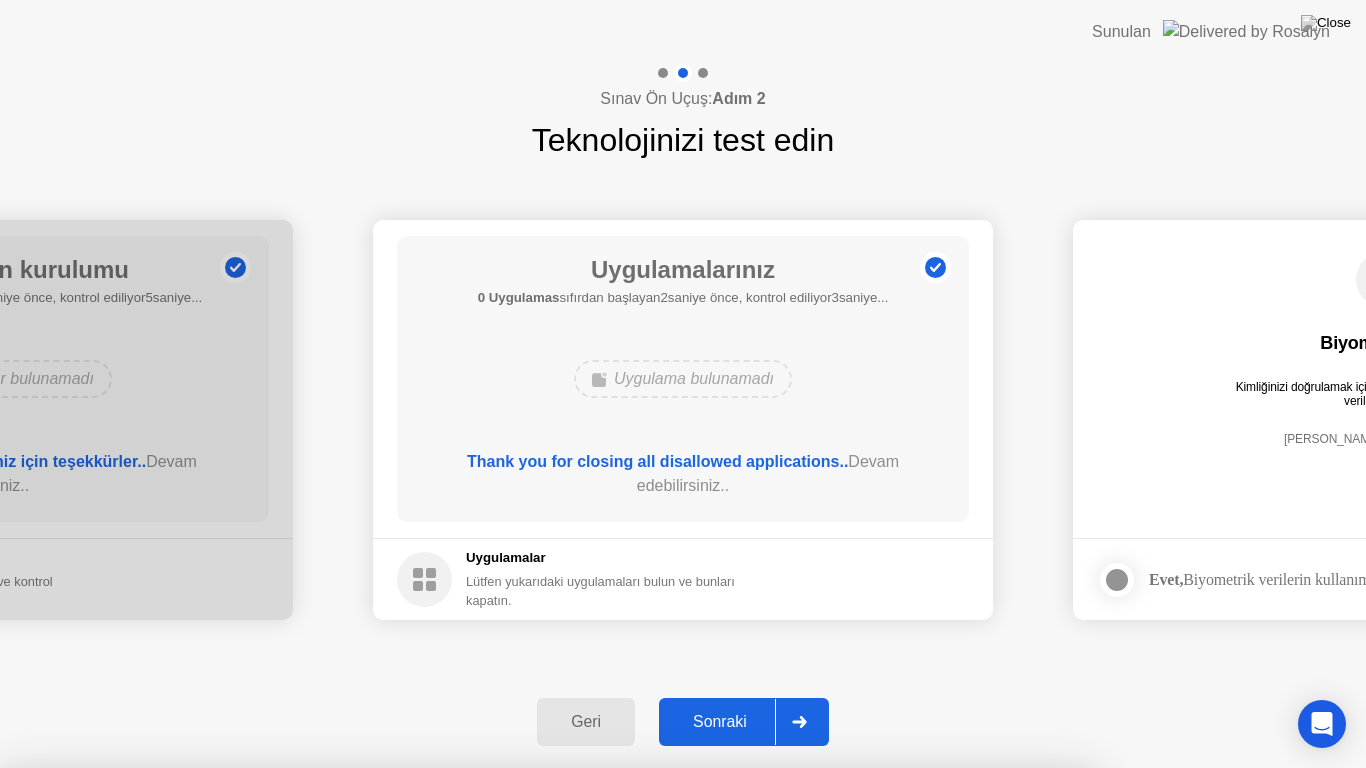 click on "Kapat" at bounding box center [451, 1006] 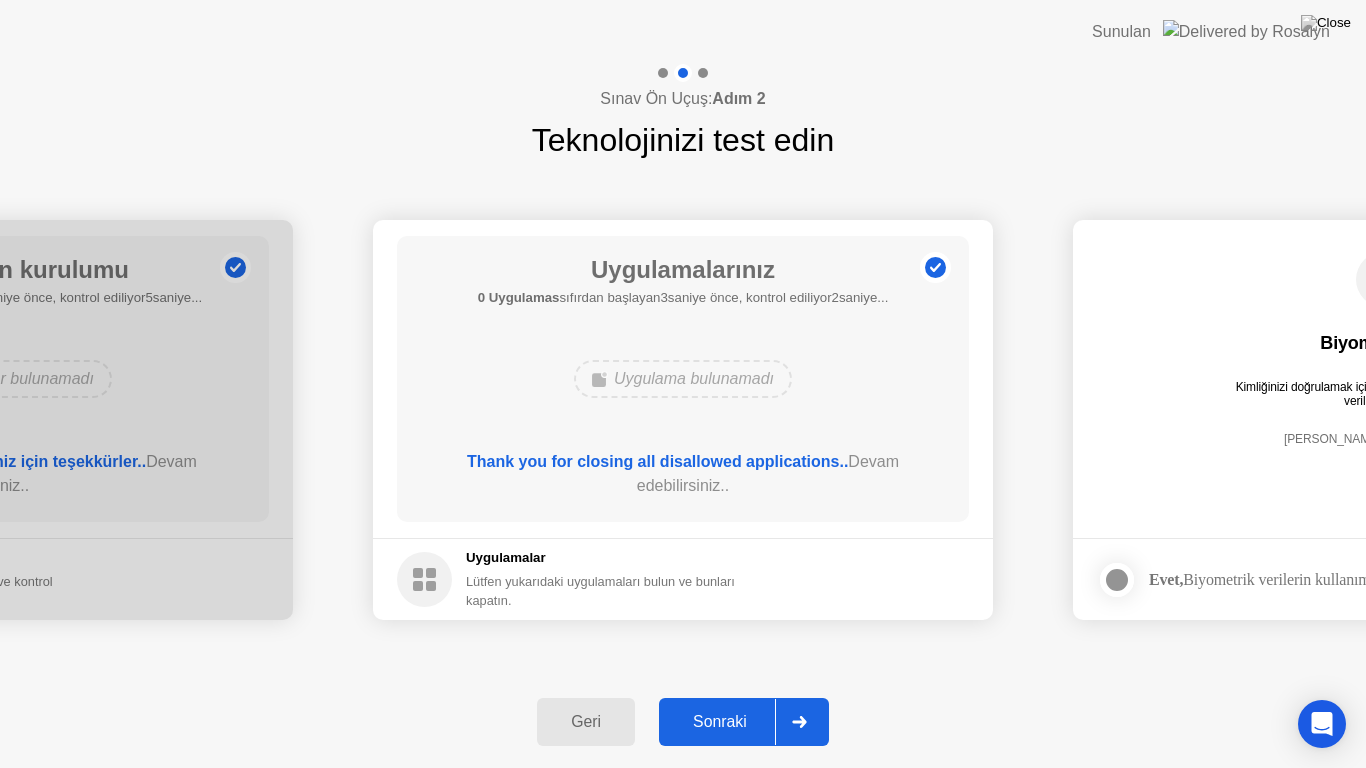 click on "Sonraki" 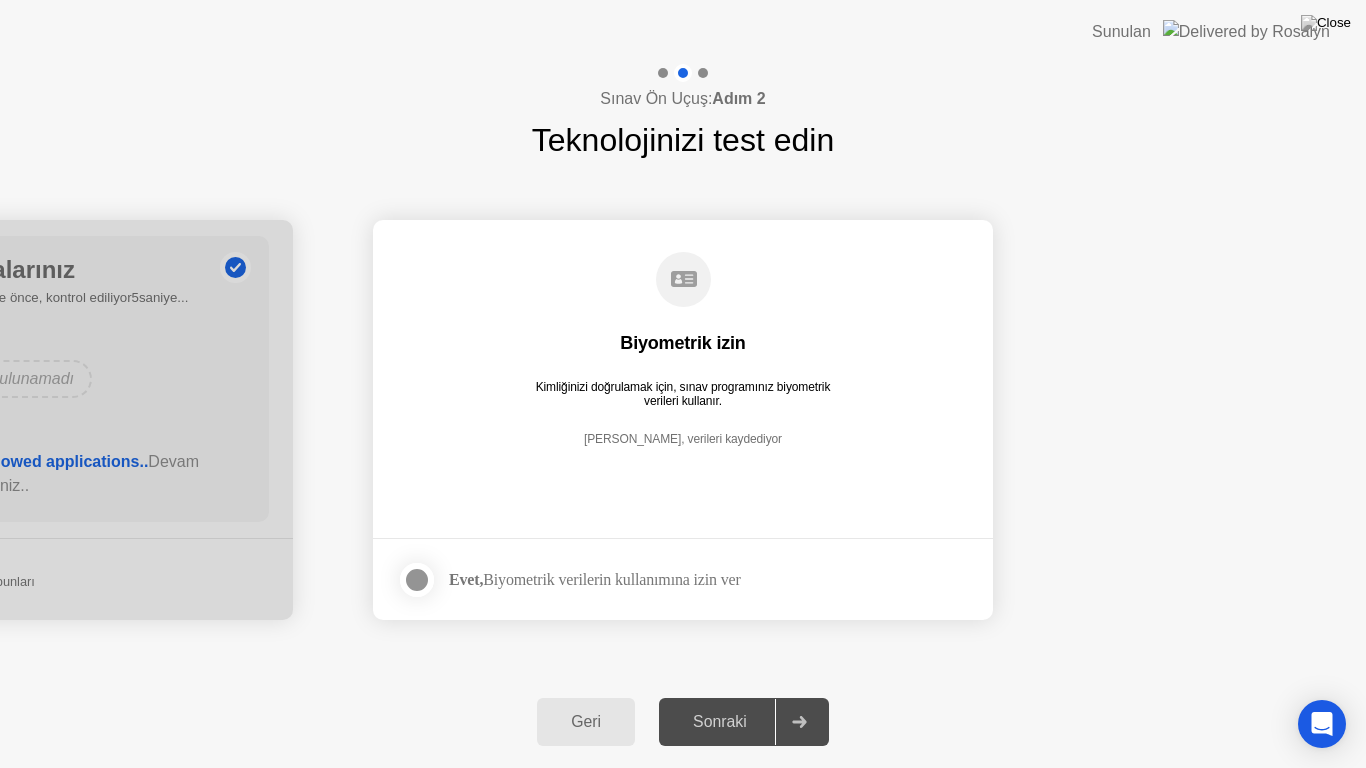 type 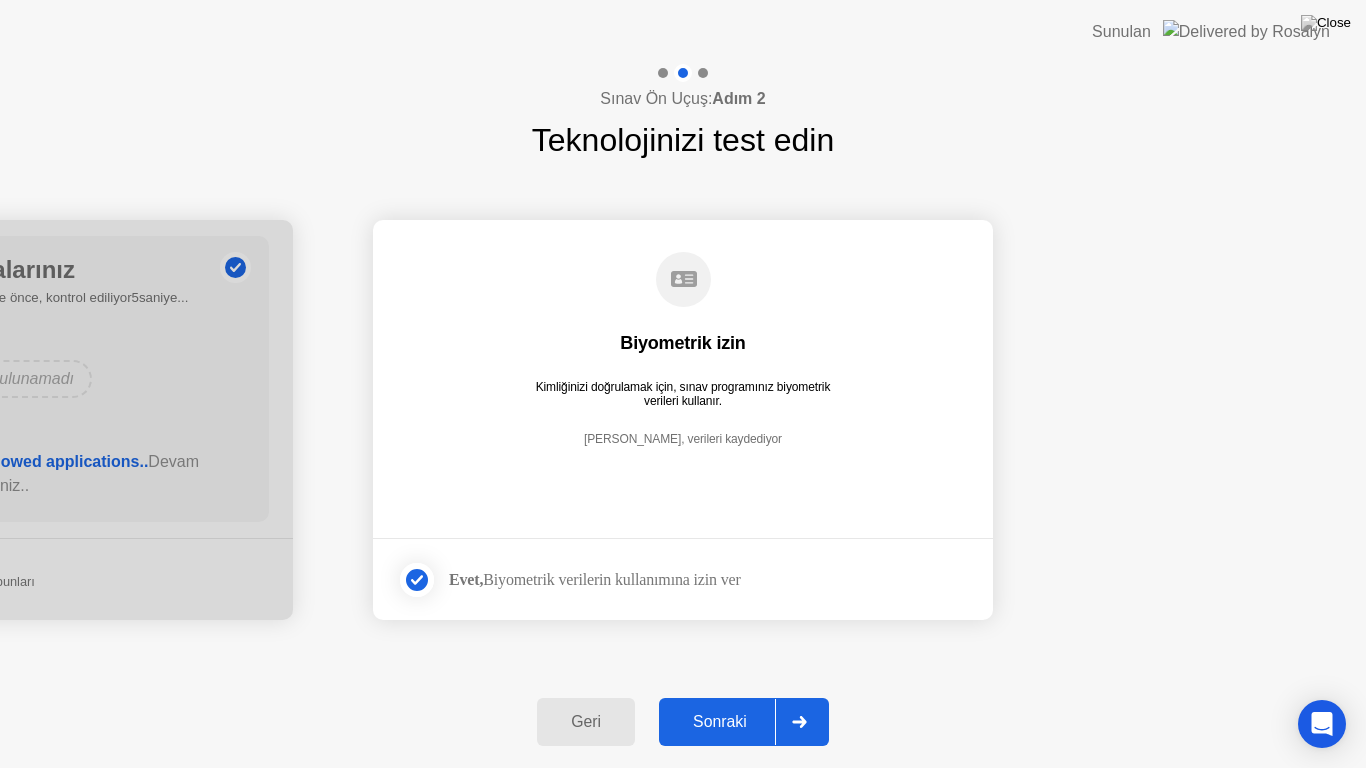 click on "Sonraki" 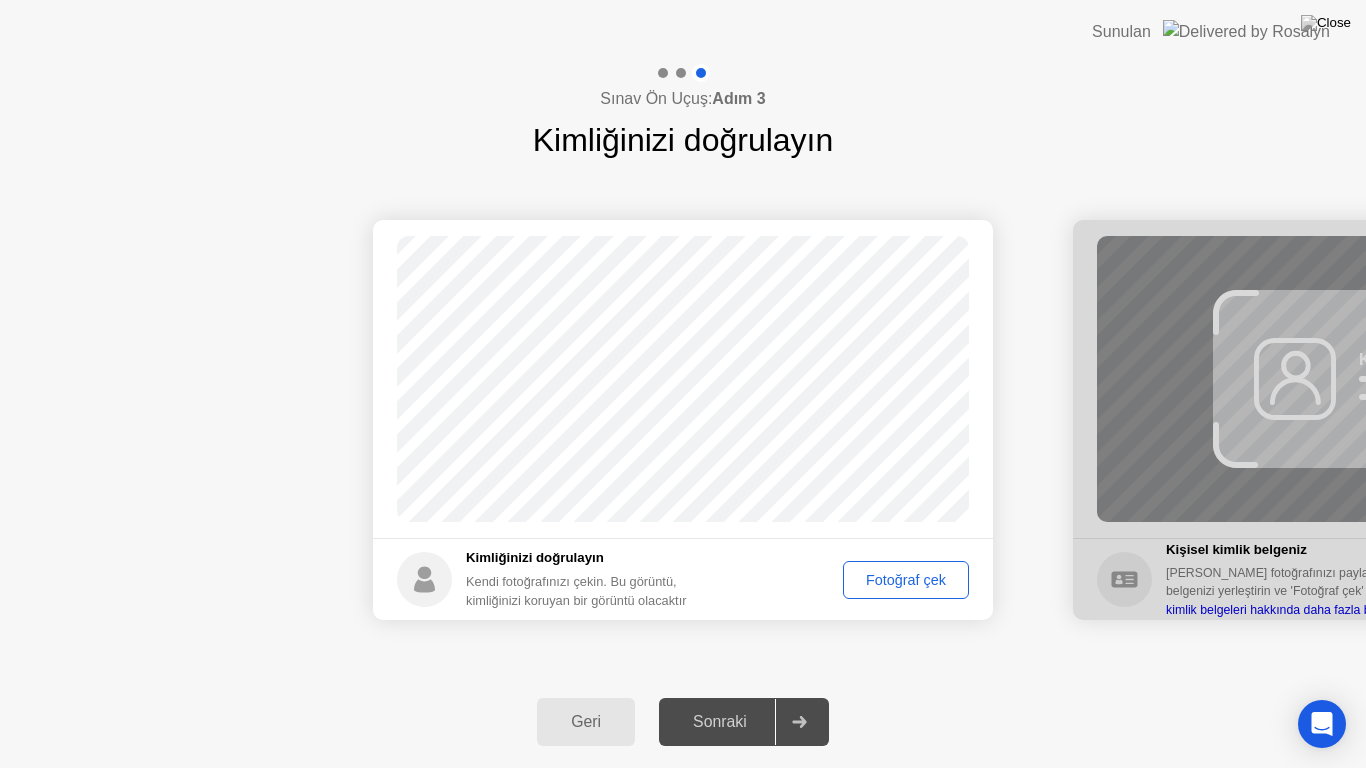 click on "Fotoğraf çek" 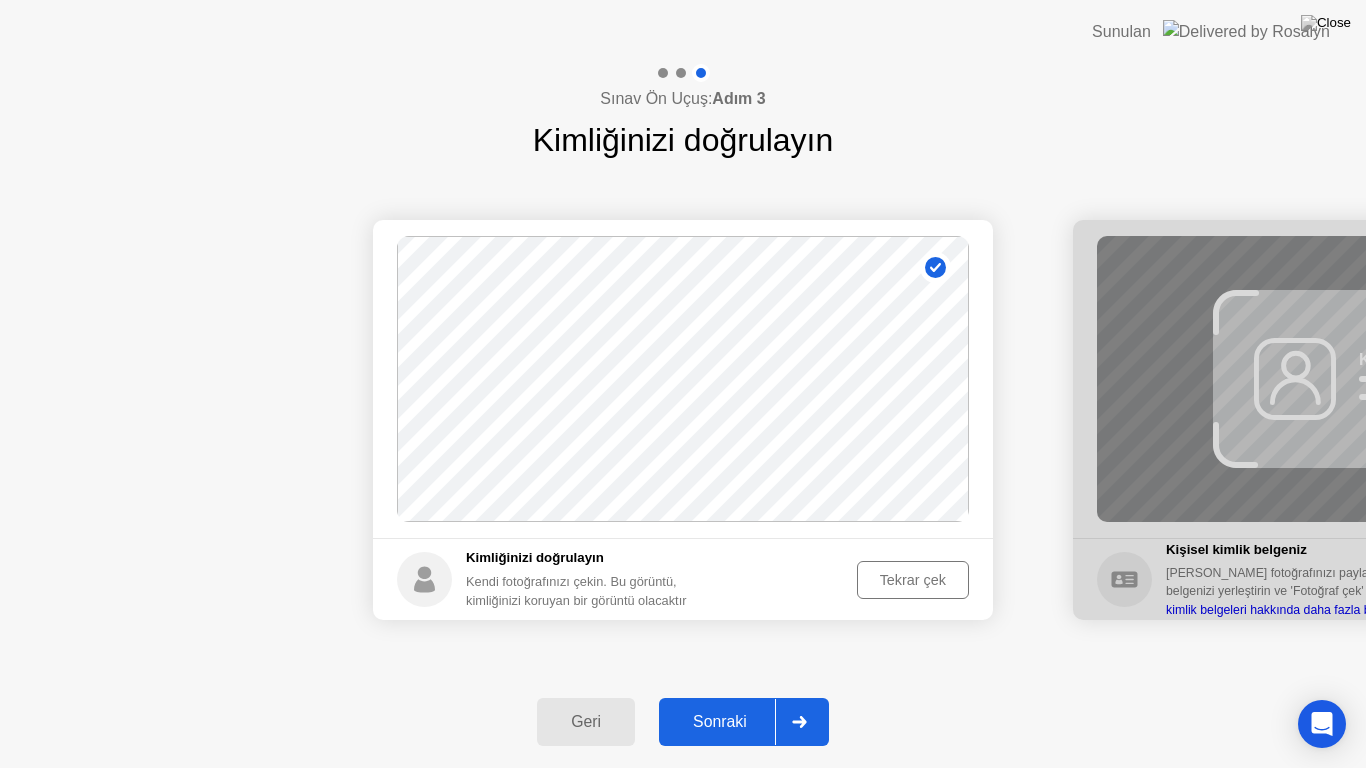 click on "Sonraki" 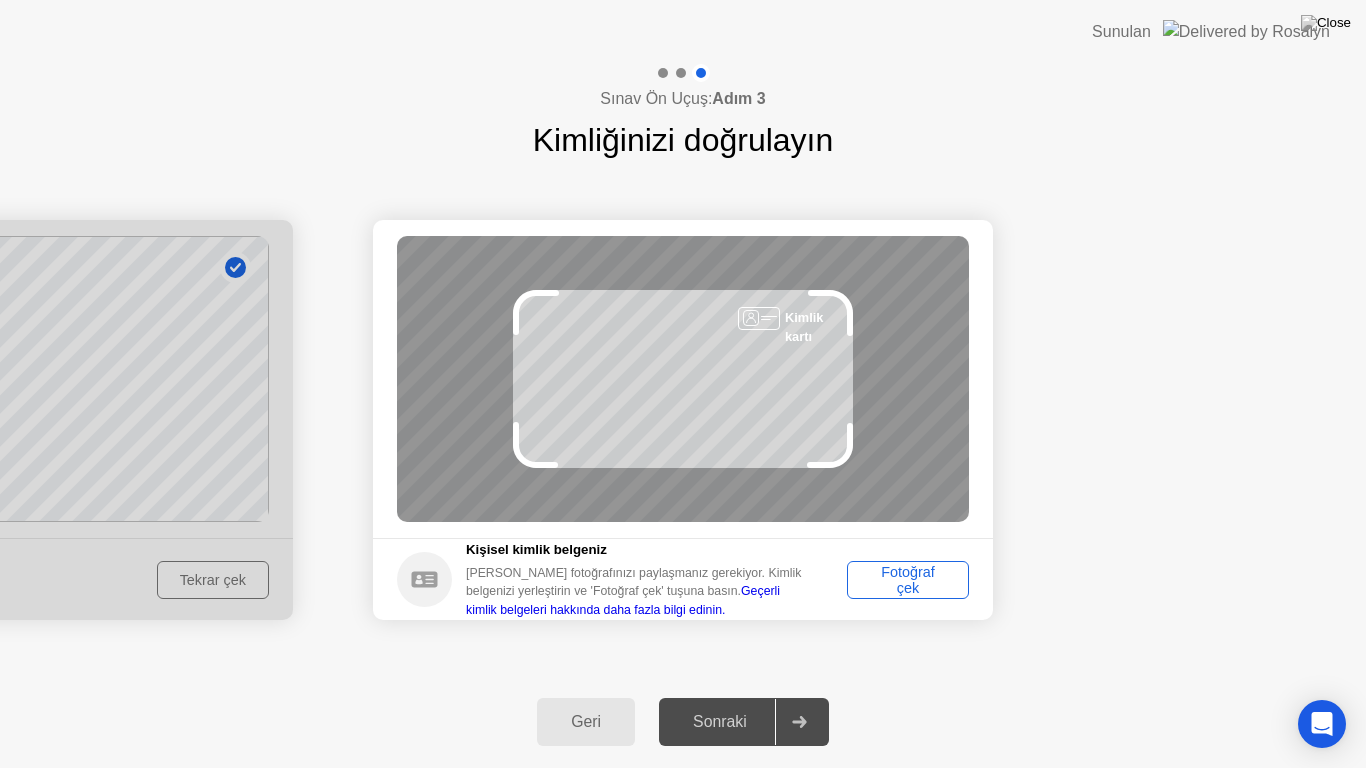 click on "Fotoğraf çek" 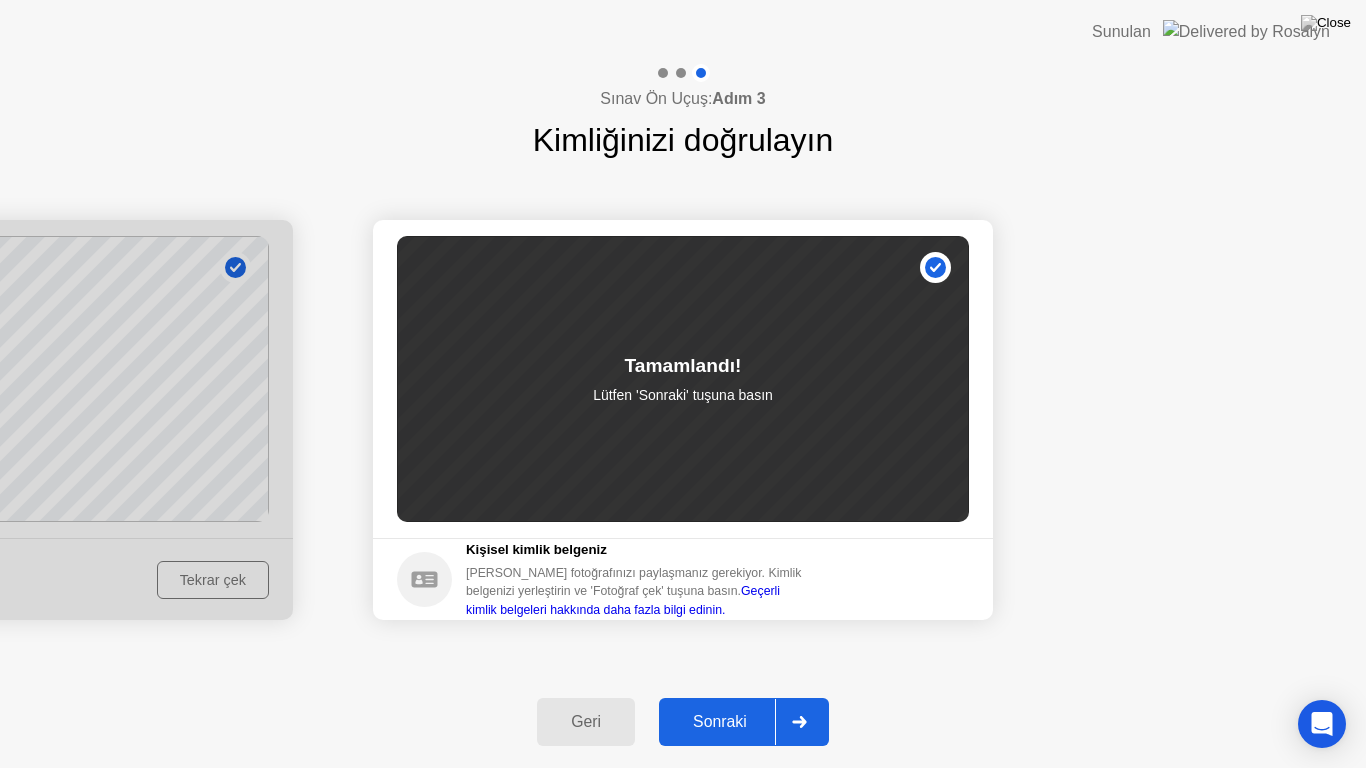 click on "Sonraki" 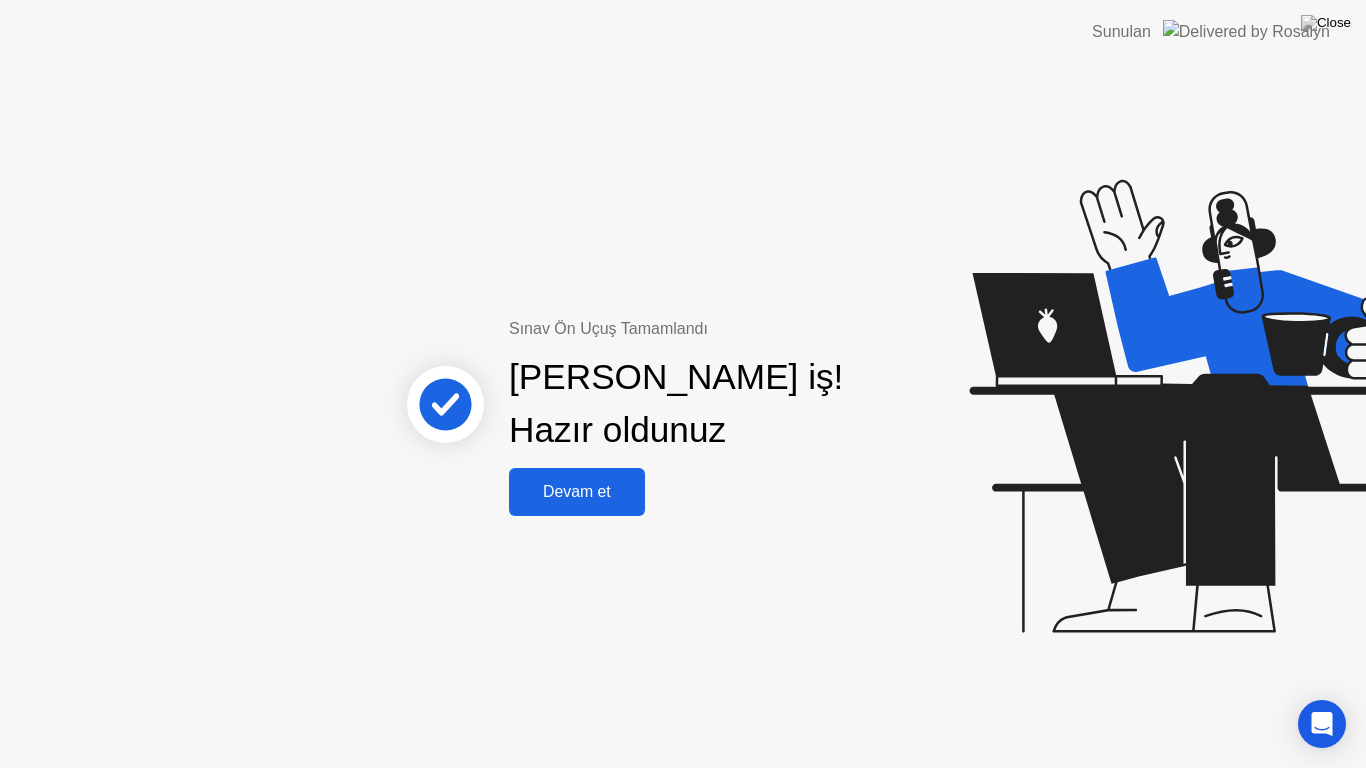 click on "Devam et" 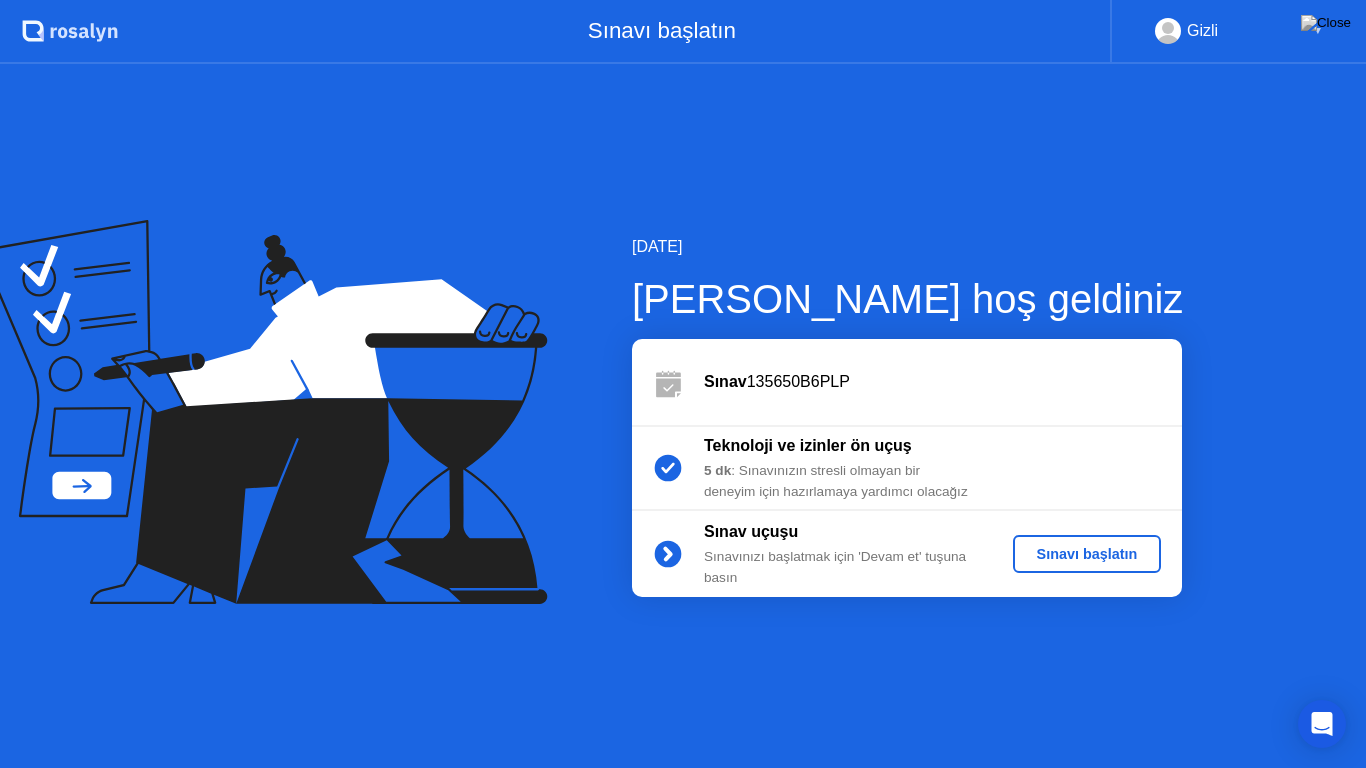 click on "Sınavı başlatın" 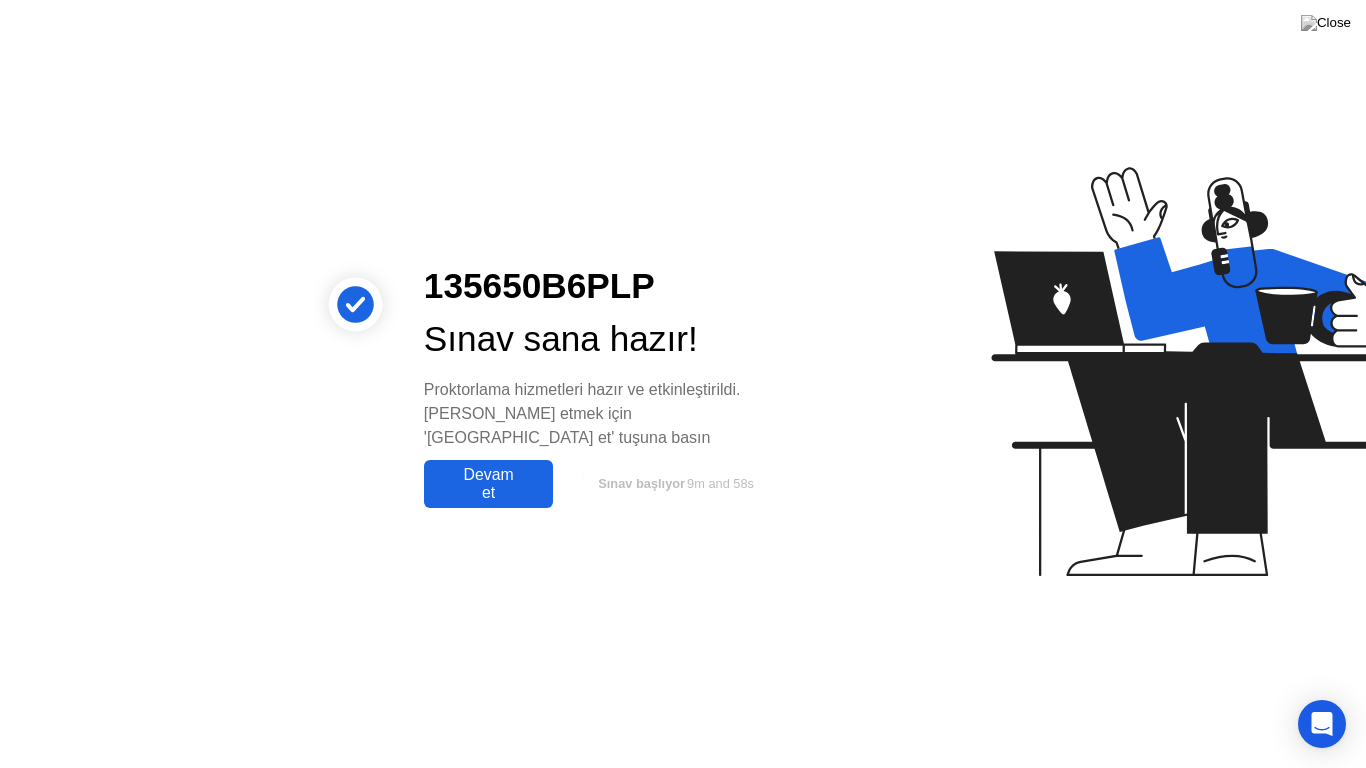 click on "Devam et" 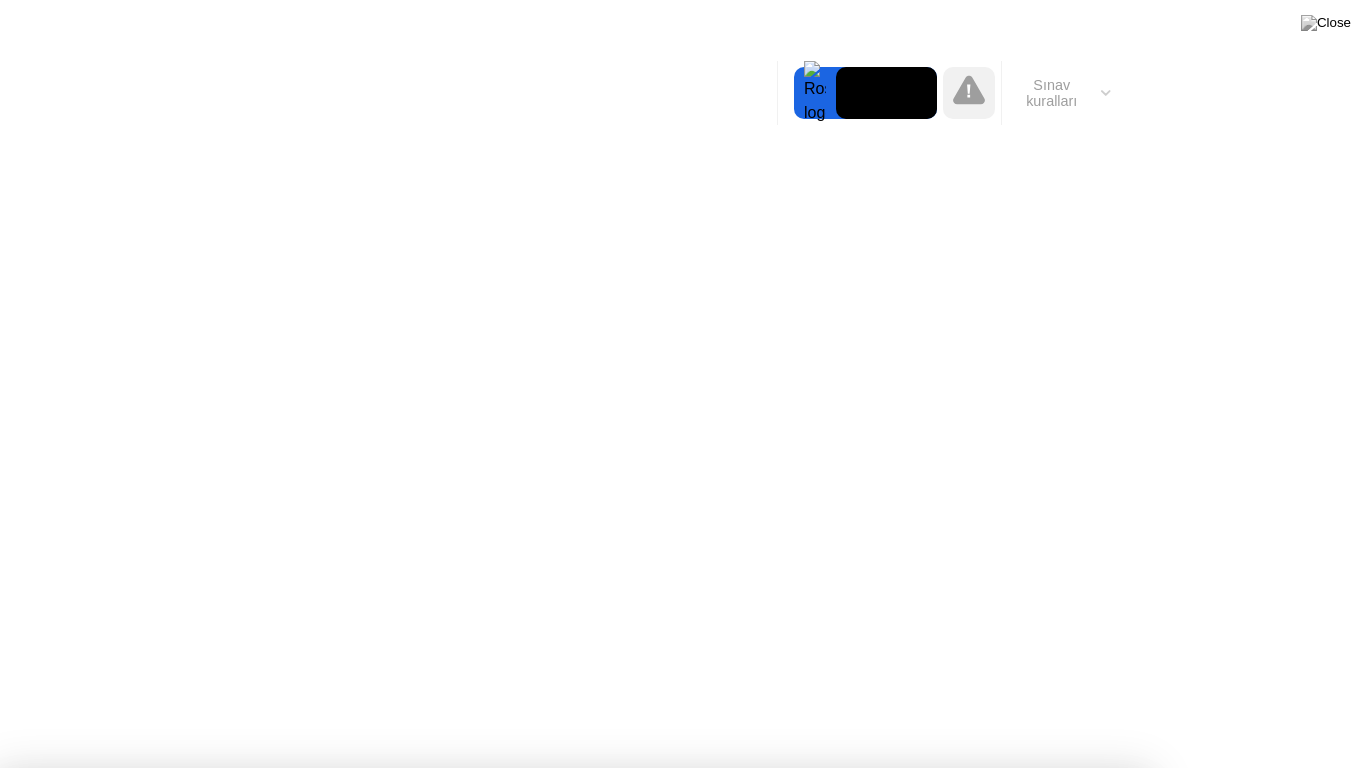 click on "Anladım!" at bounding box center [683, 1291] 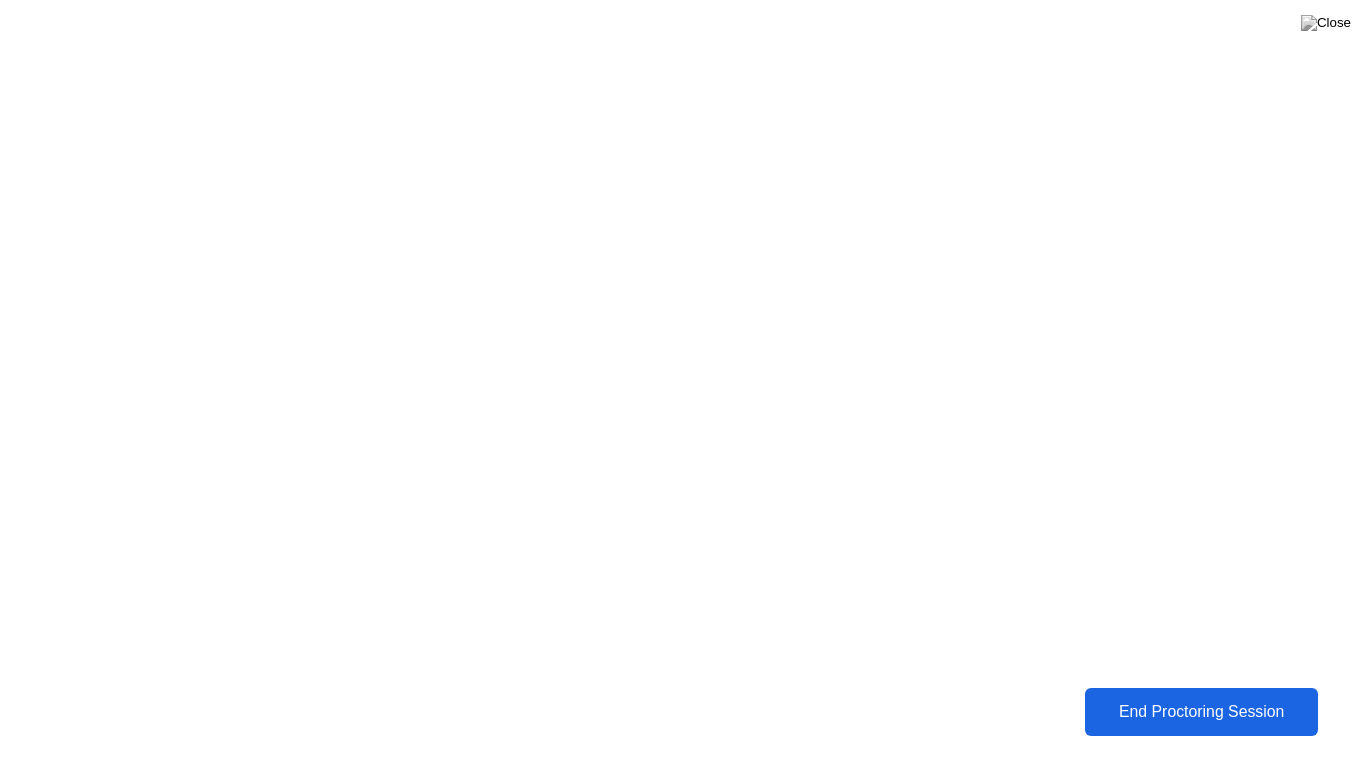 click on "End Proctoring Session" 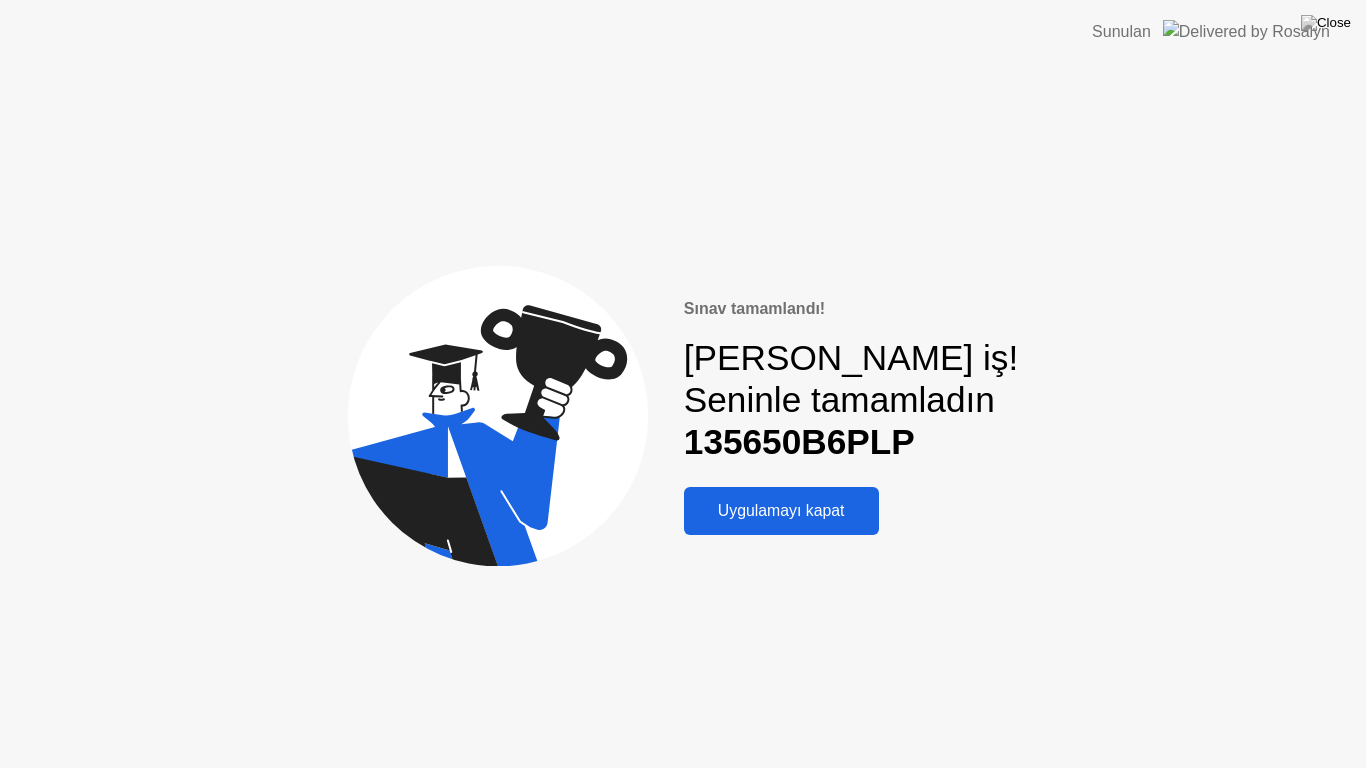 click on "Sınav tamamlandı!  [PERSON_NAME] iş!   Seninle tamamladın  135650B6PLP Uygulamayı kapat" 